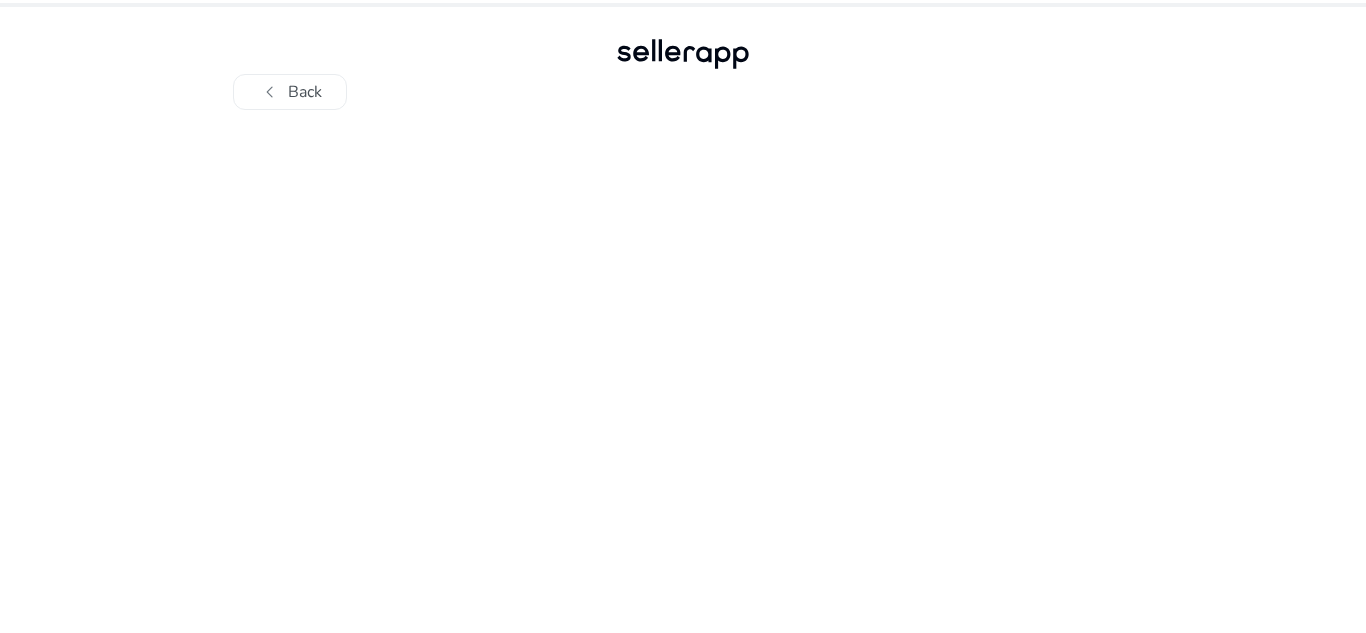 scroll, scrollTop: 0, scrollLeft: 0, axis: both 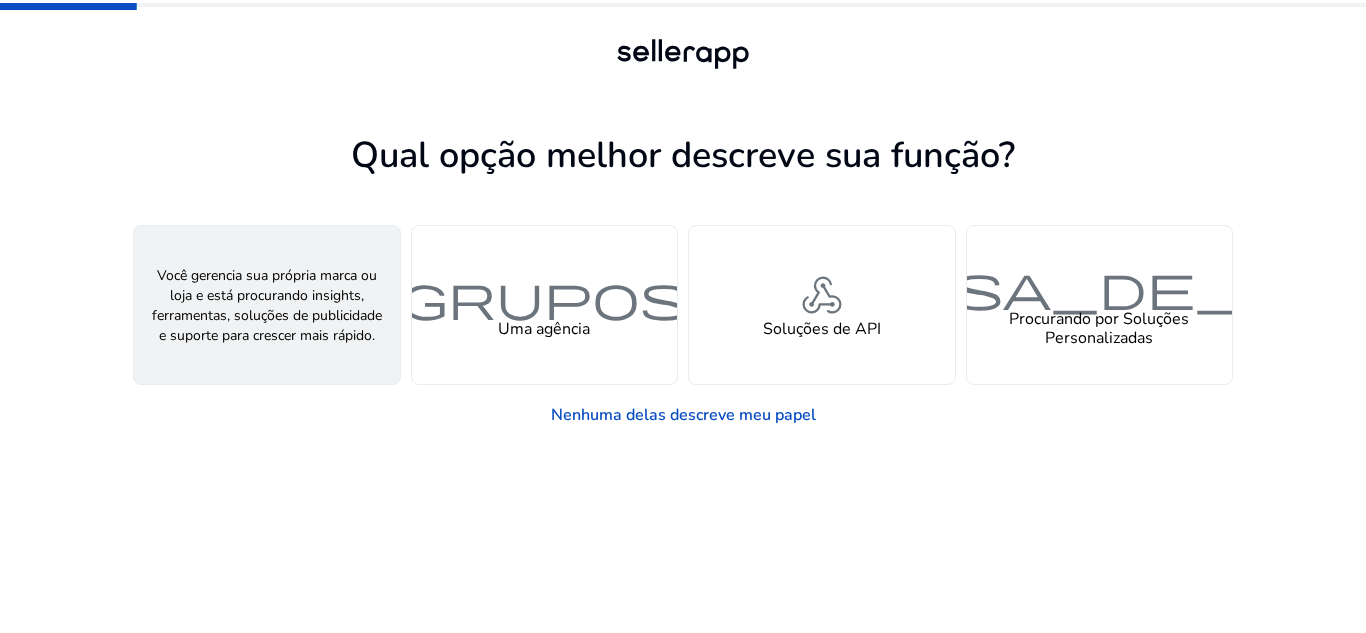 click on "pessoa Um vendedor" 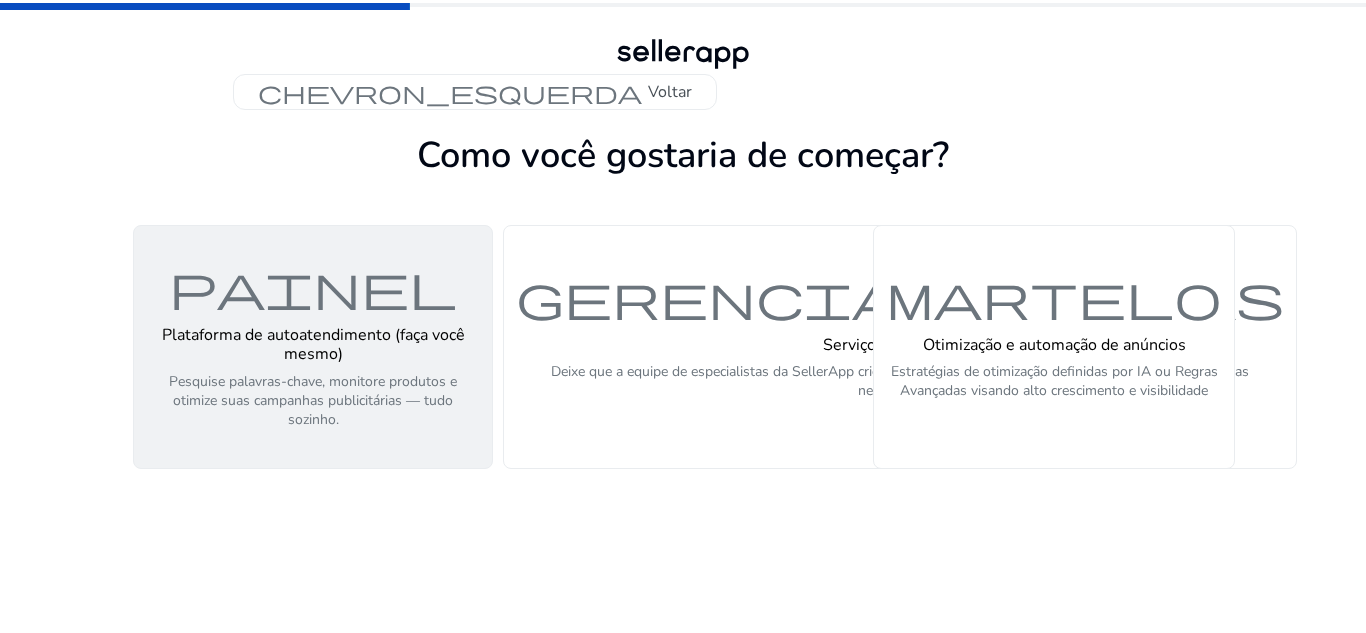 click on "Plataforma de autoatendimento (faça você mesmo)" 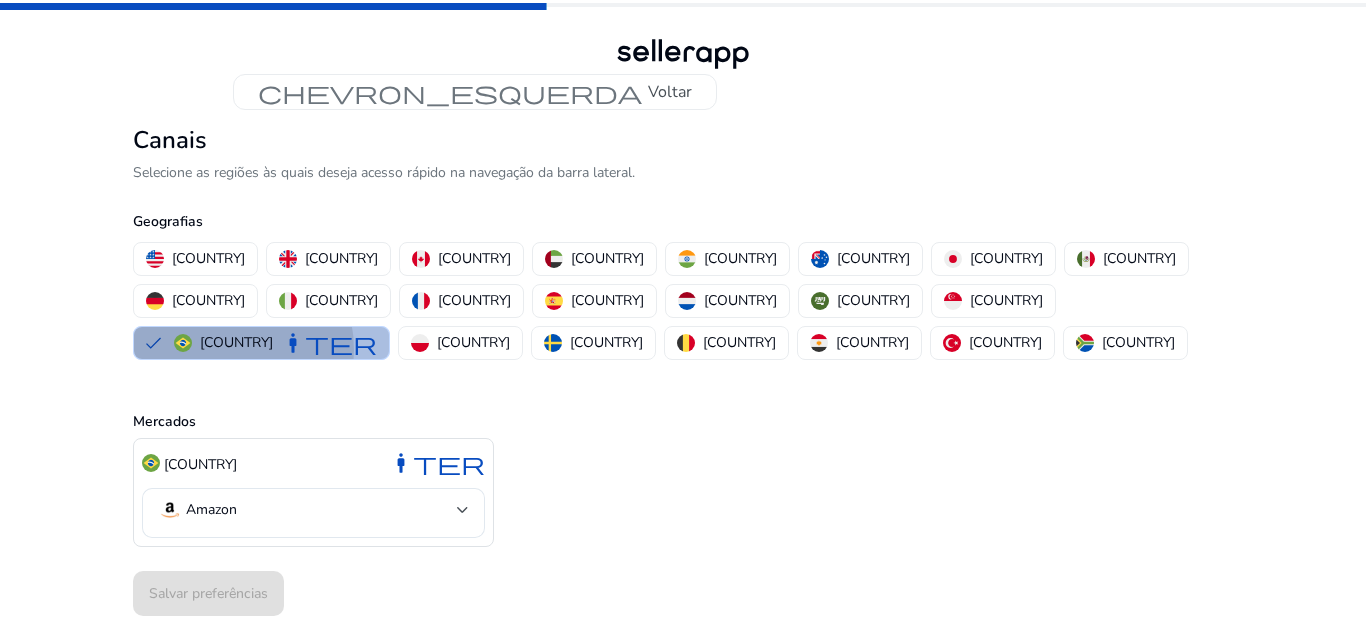 click on "[COUNTRY]" at bounding box center (236, 342) 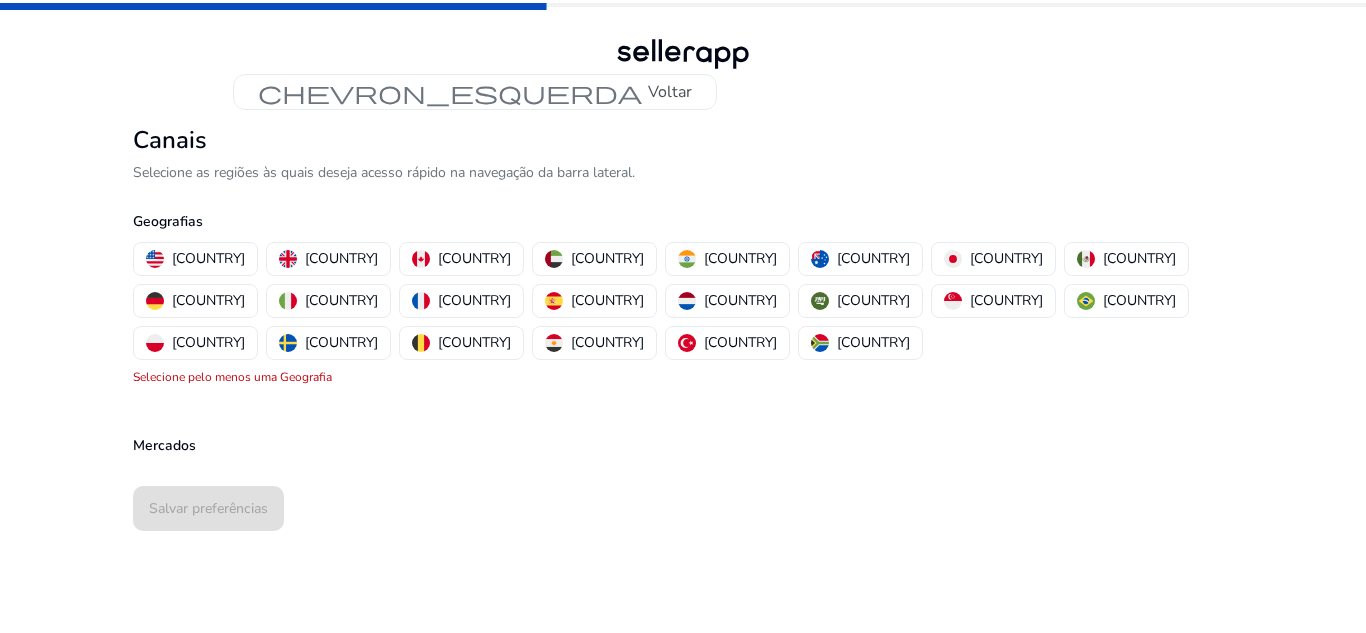 click on "Selecione as regiões às quais deseja acesso rápido na navegação da barra lateral." 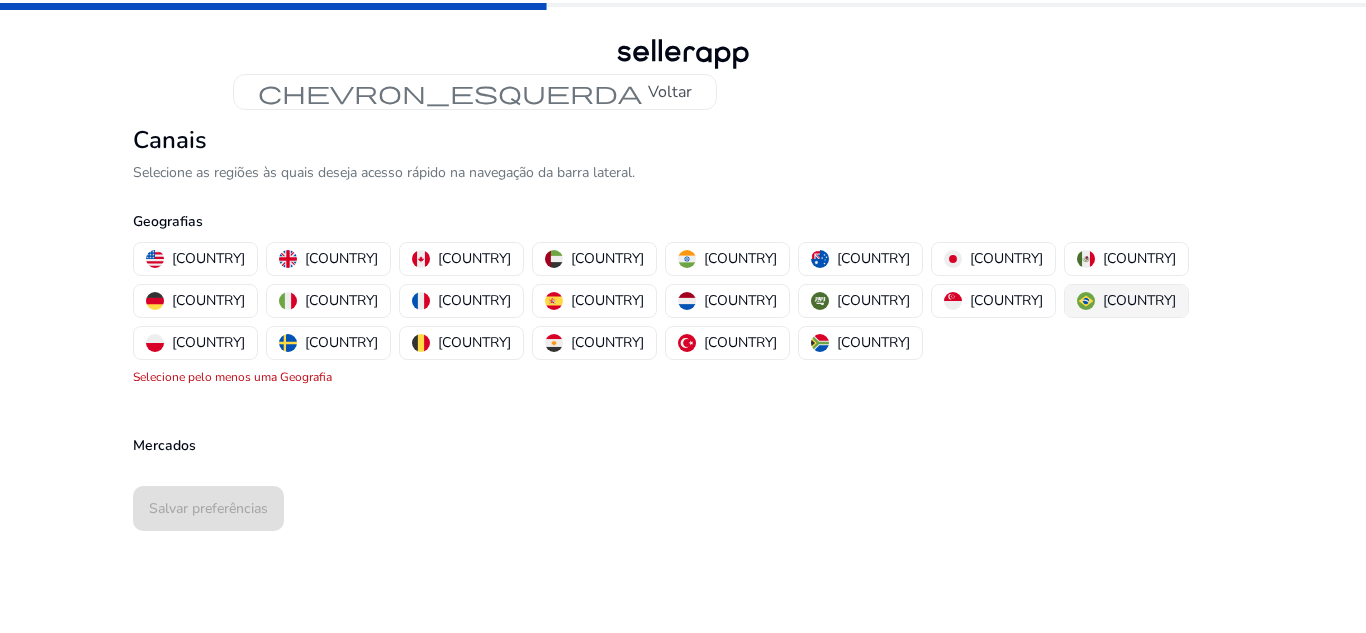 click on "[COUNTRY]" at bounding box center [1126, 300] 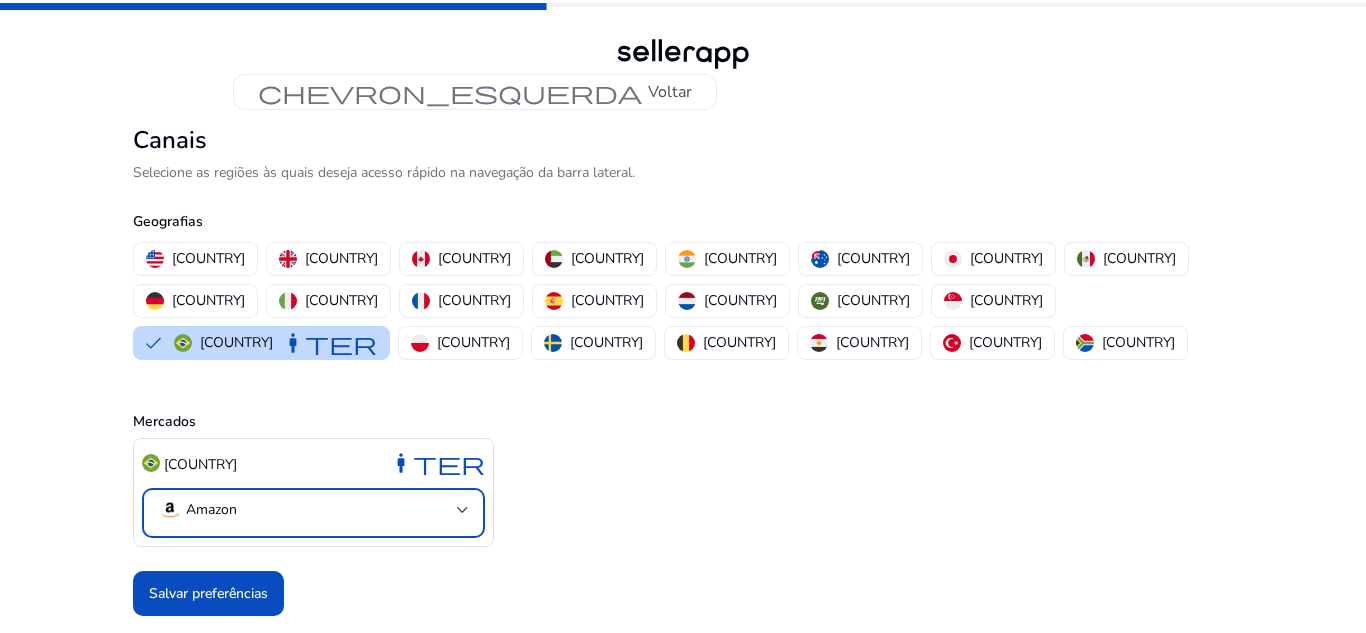 click on "Amazon" at bounding box center [307, 510] 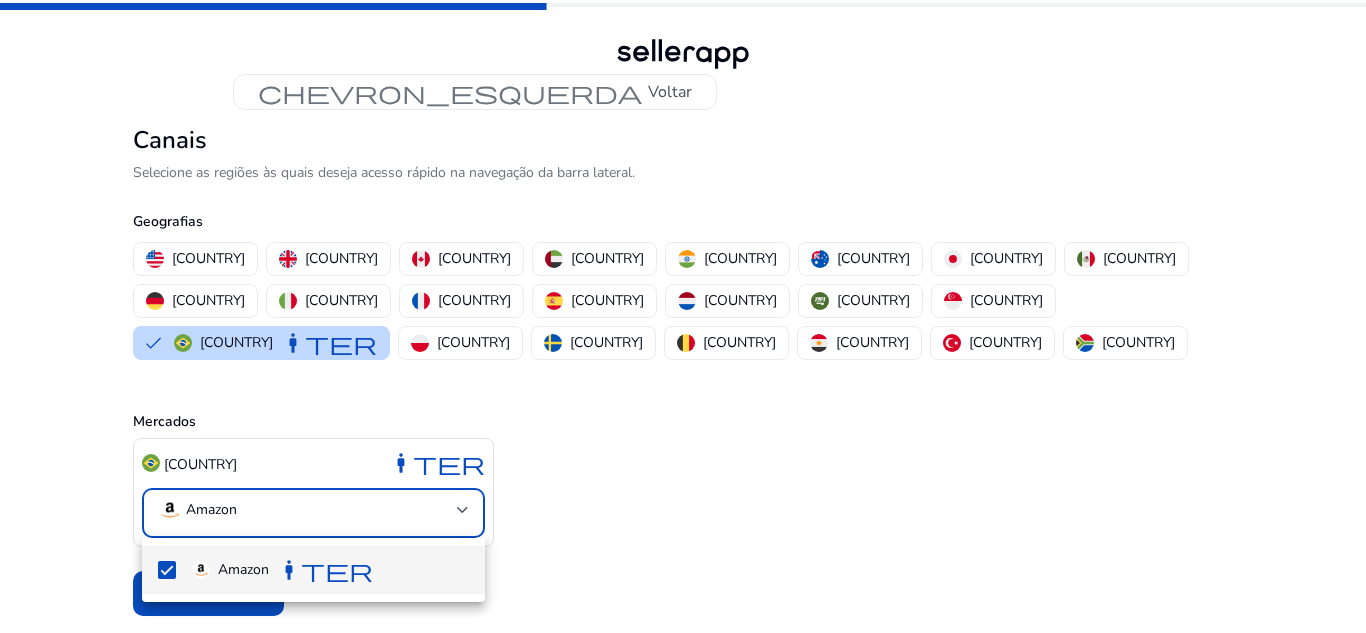 click at bounding box center [683, 316] 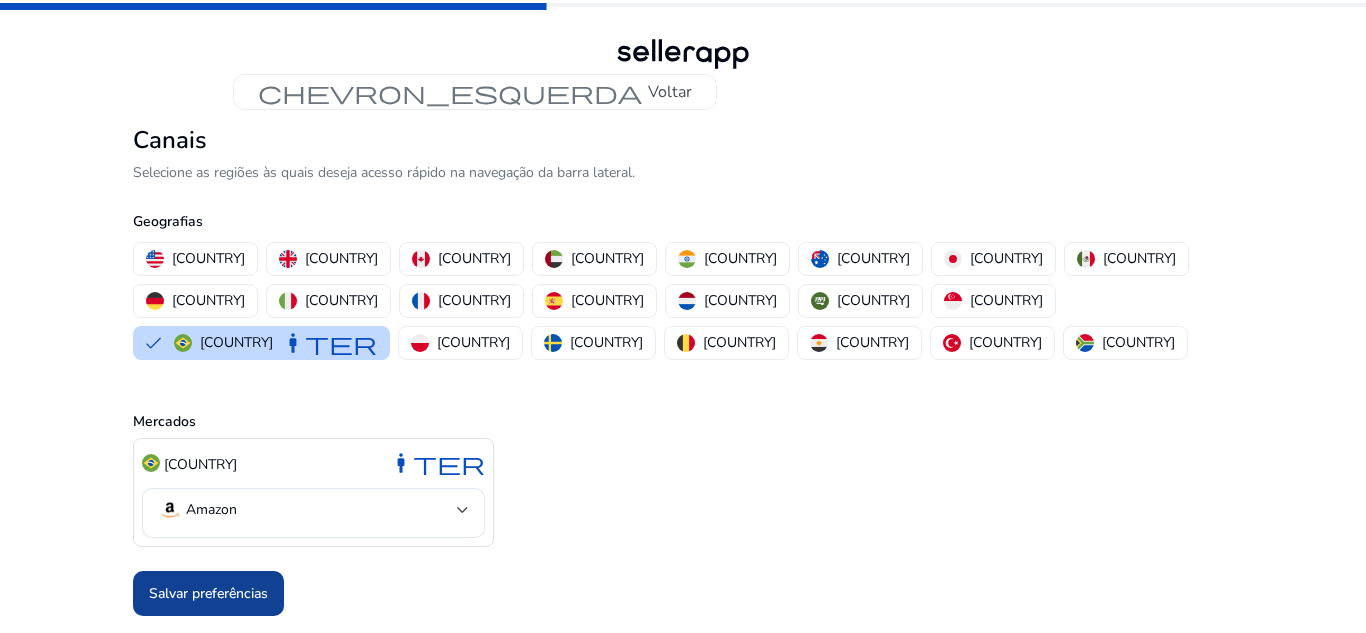 click on "Salvar preferências" 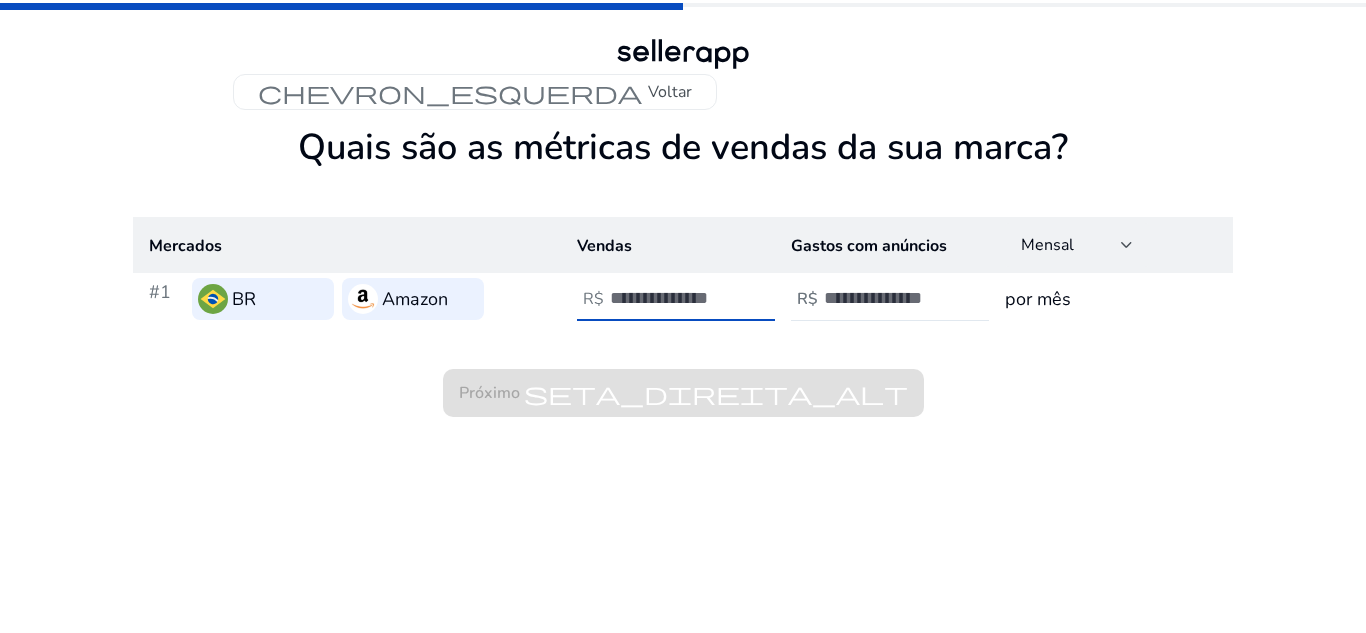click at bounding box center (677, 298) 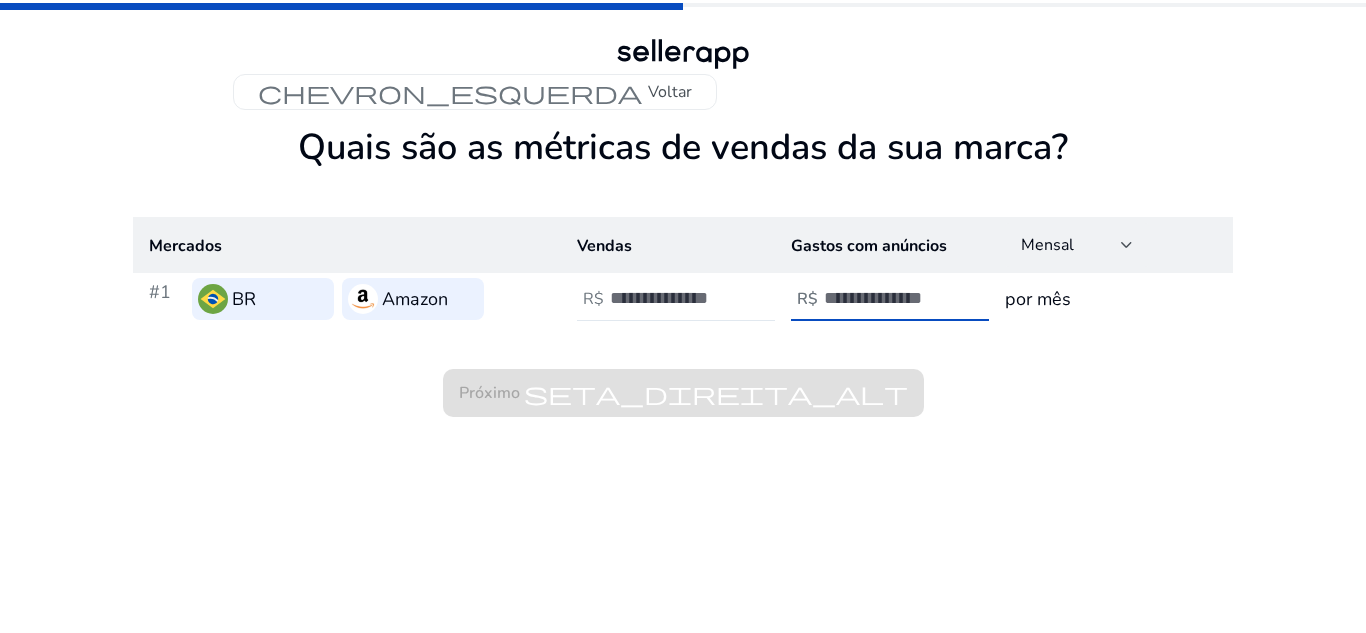 click at bounding box center [891, 298] 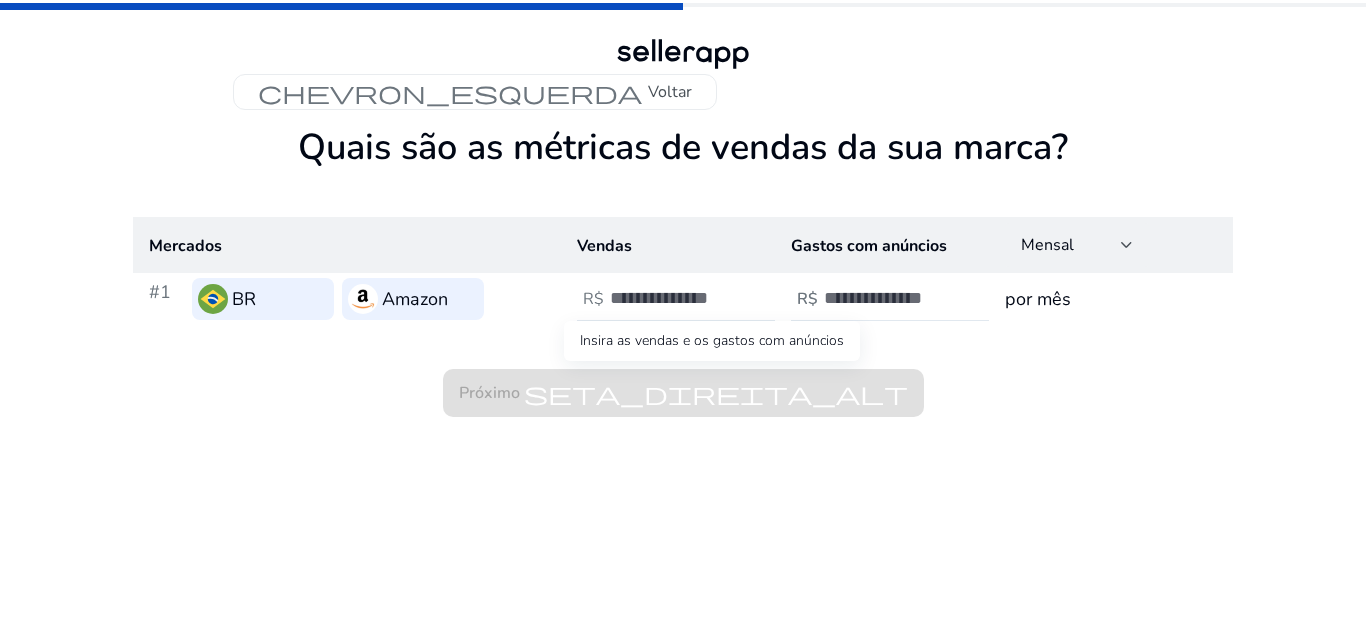 click on "Próximo seta_direita_alt" 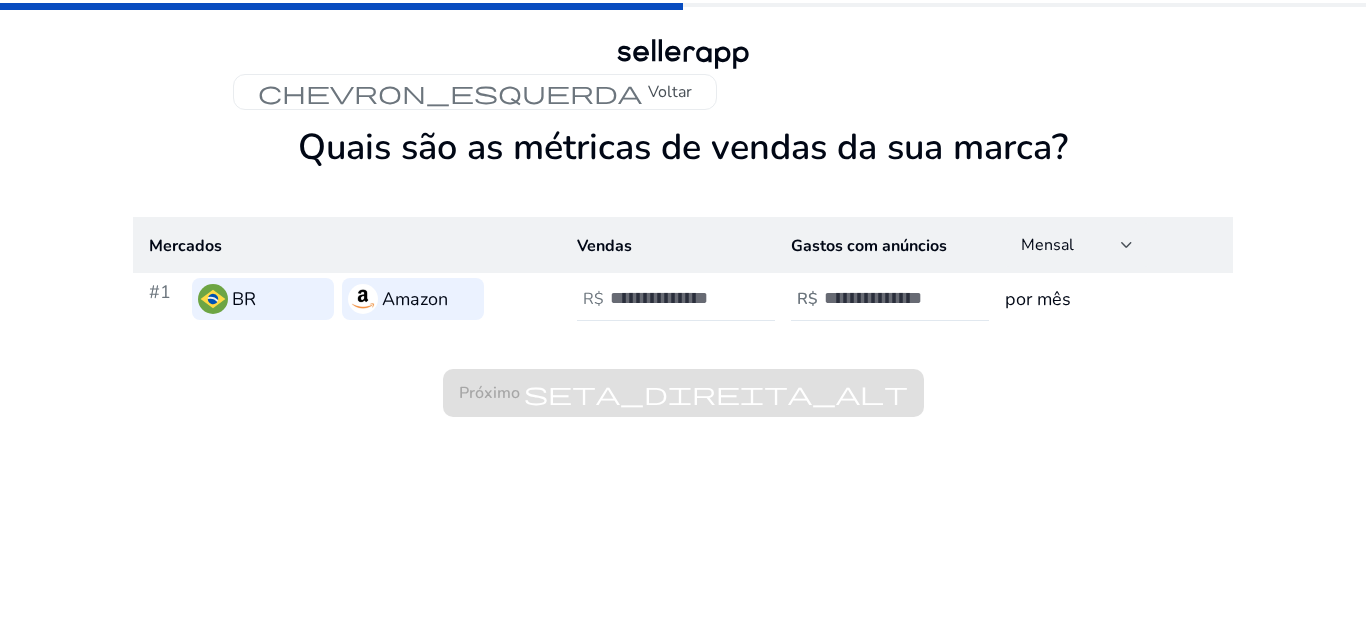 click on "Próximo seta_direita_alt" 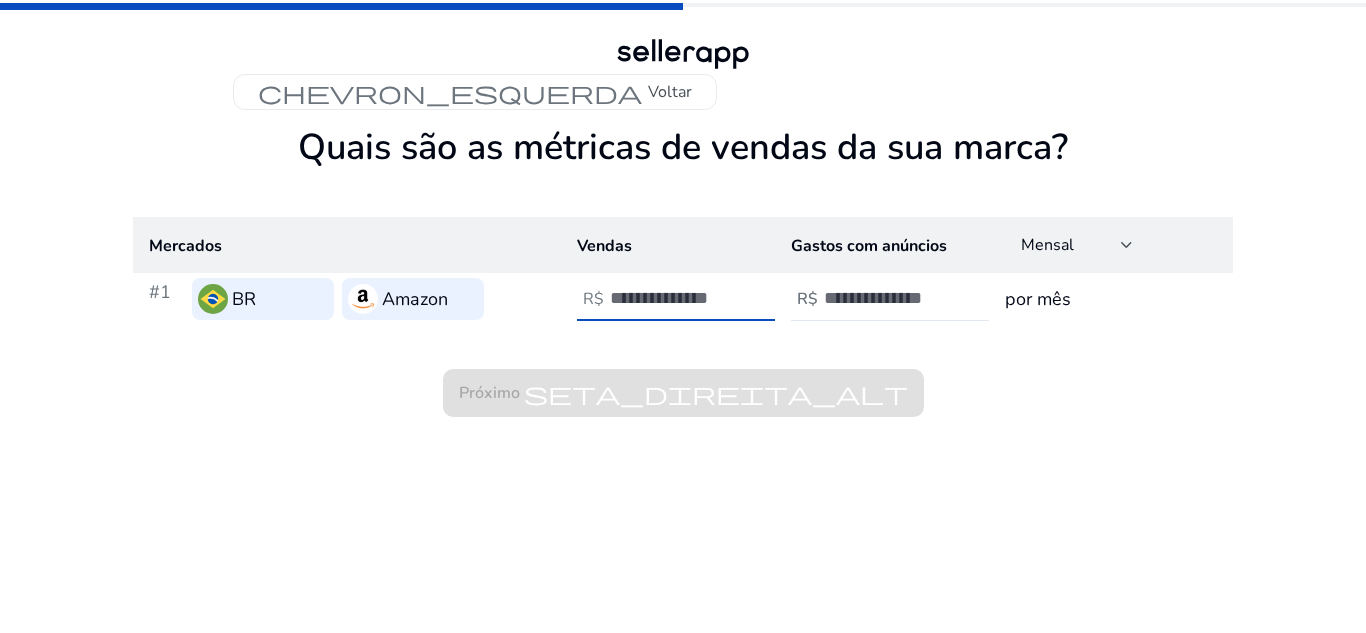 click on "**" at bounding box center [677, 298] 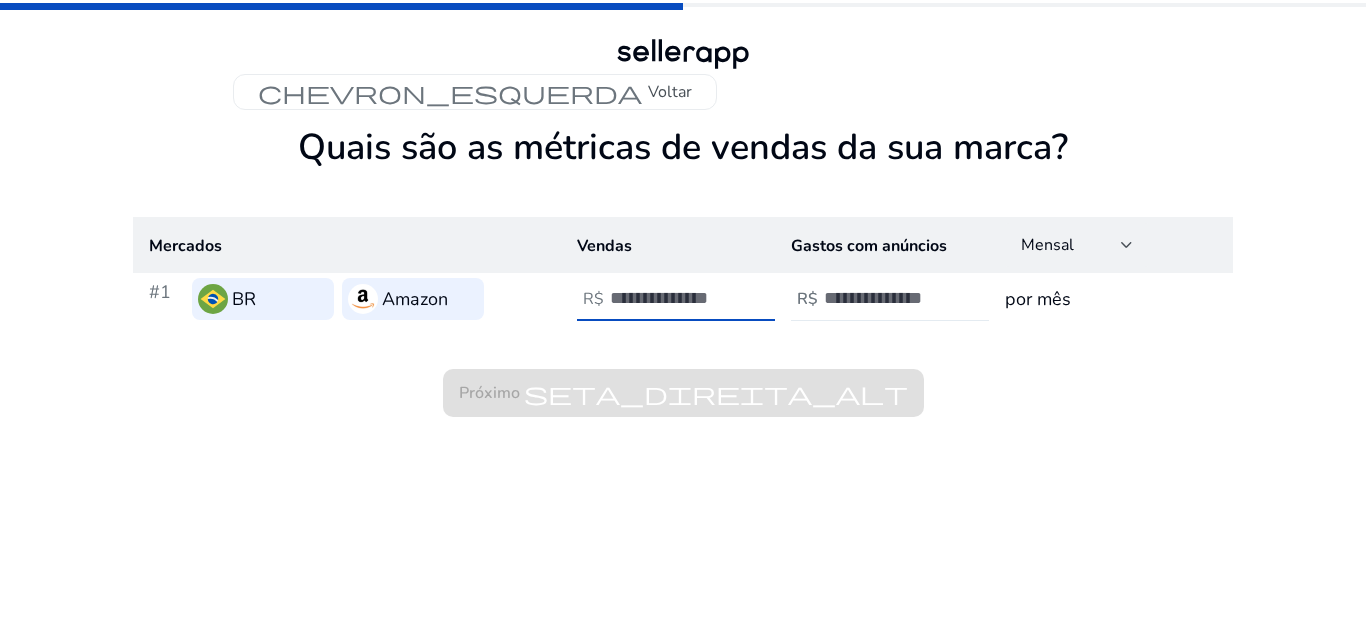 type on "*****" 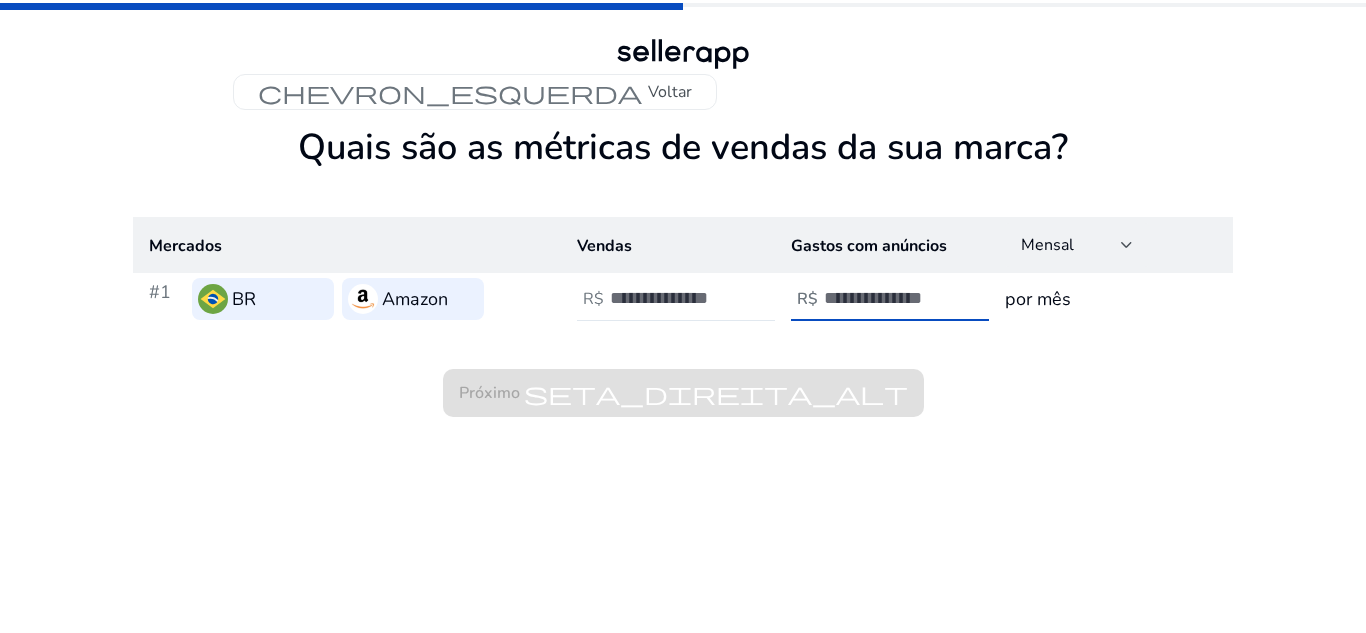 click on "***" at bounding box center (891, 298) 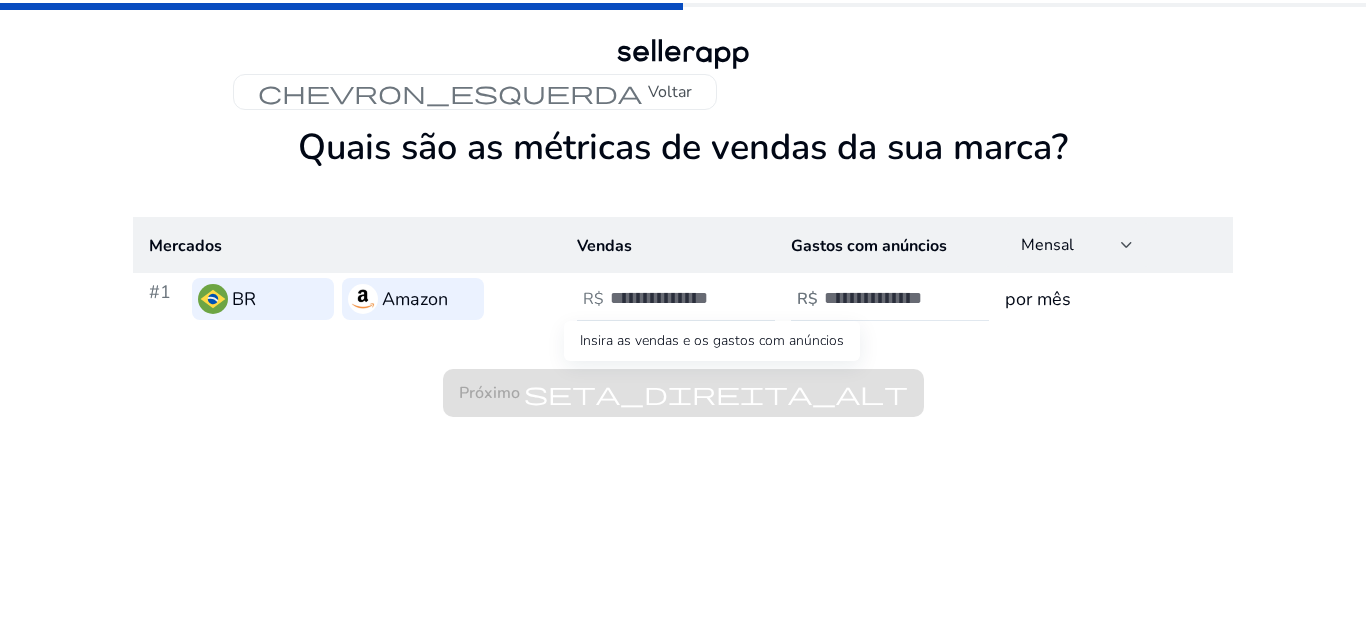 click on "Próximo seta_direita_alt" 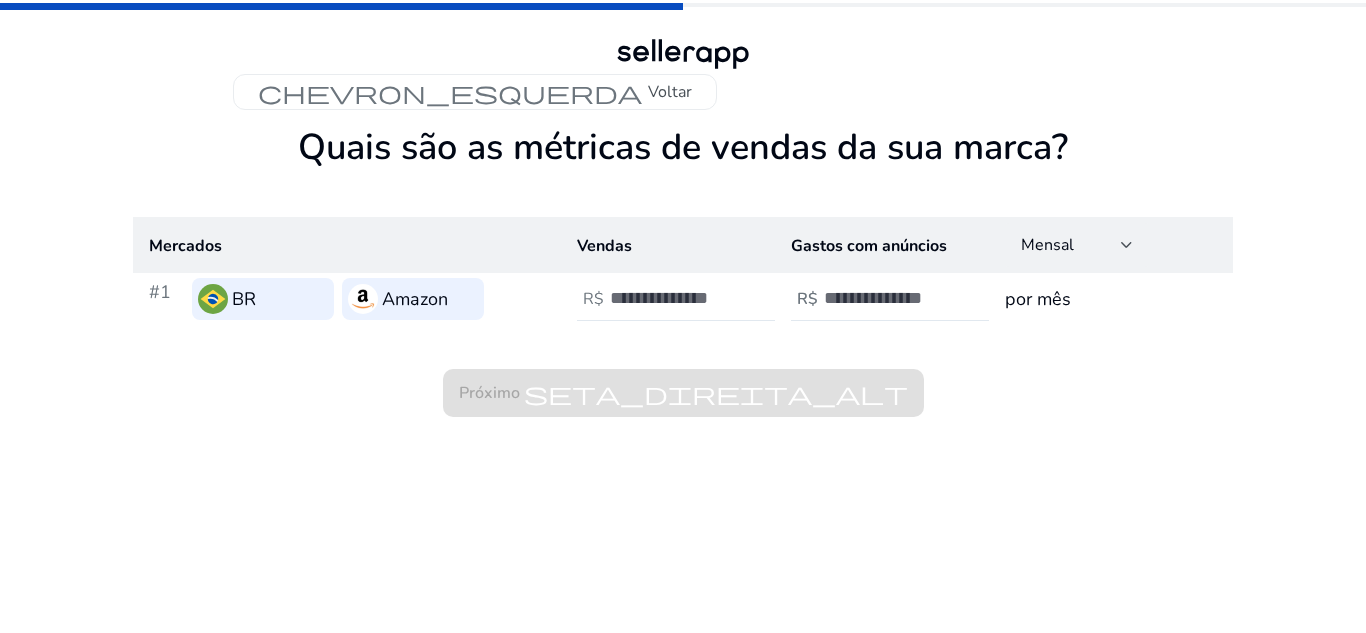 click on "Próximo seta_direita_alt" 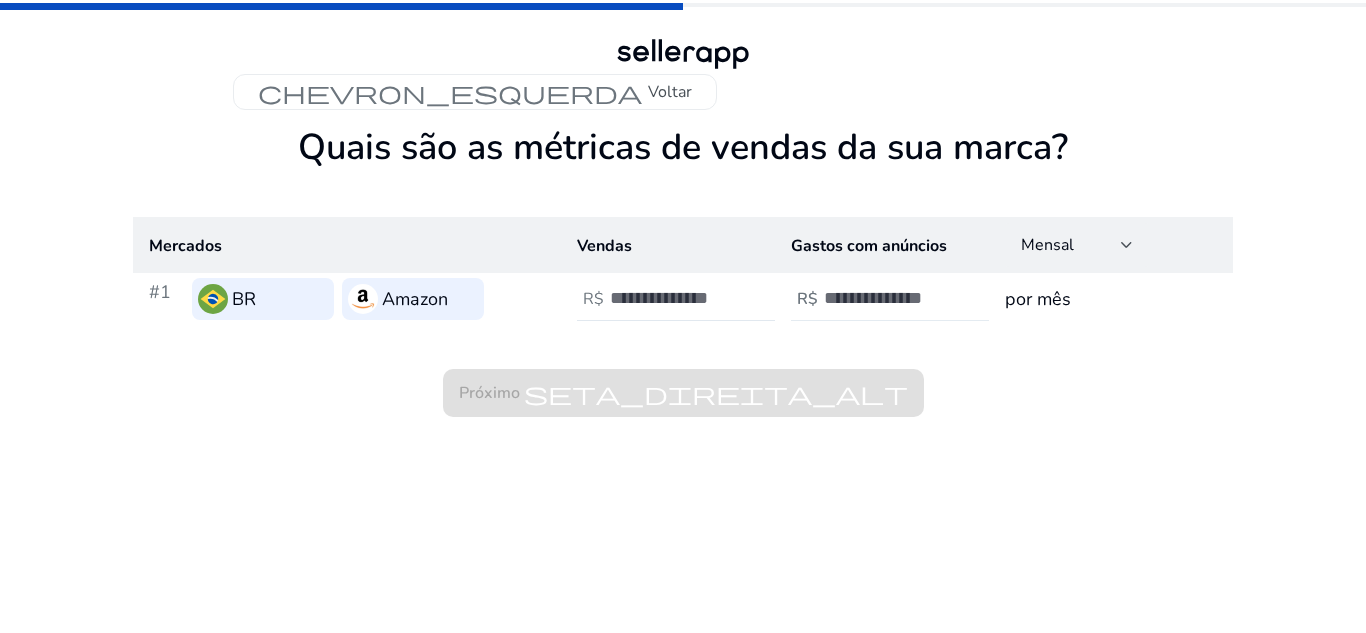 click on "***" 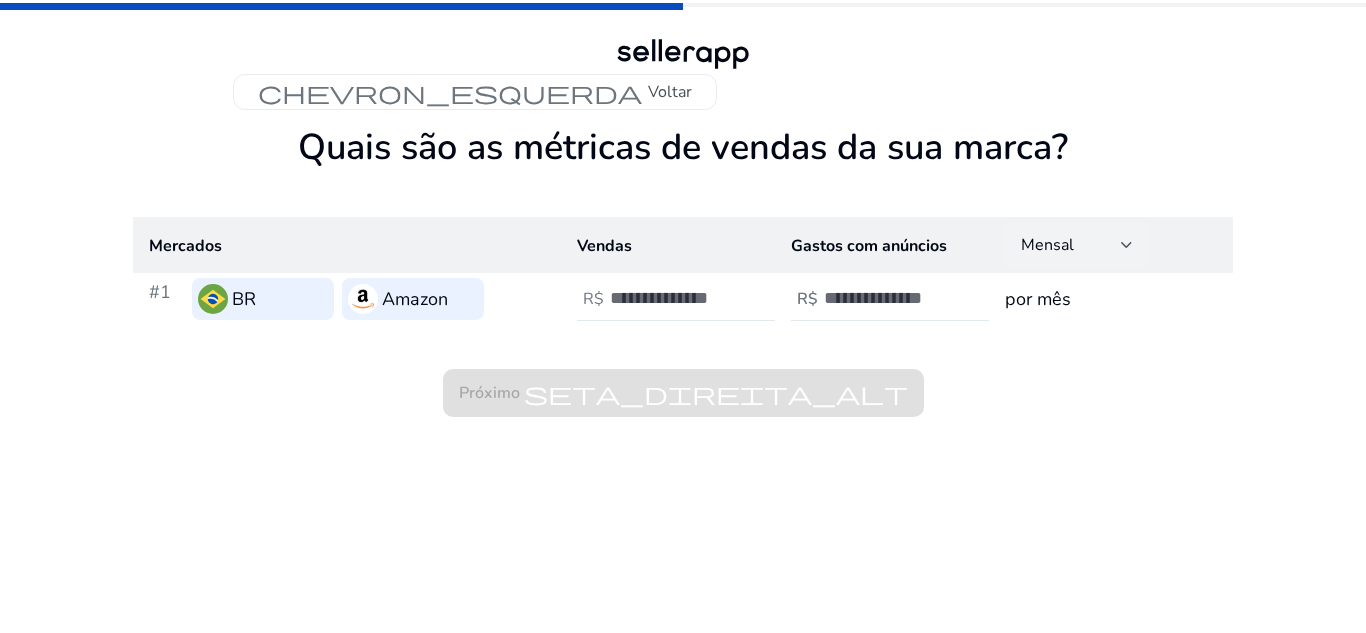 click on "Mensal" at bounding box center [1071, 245] 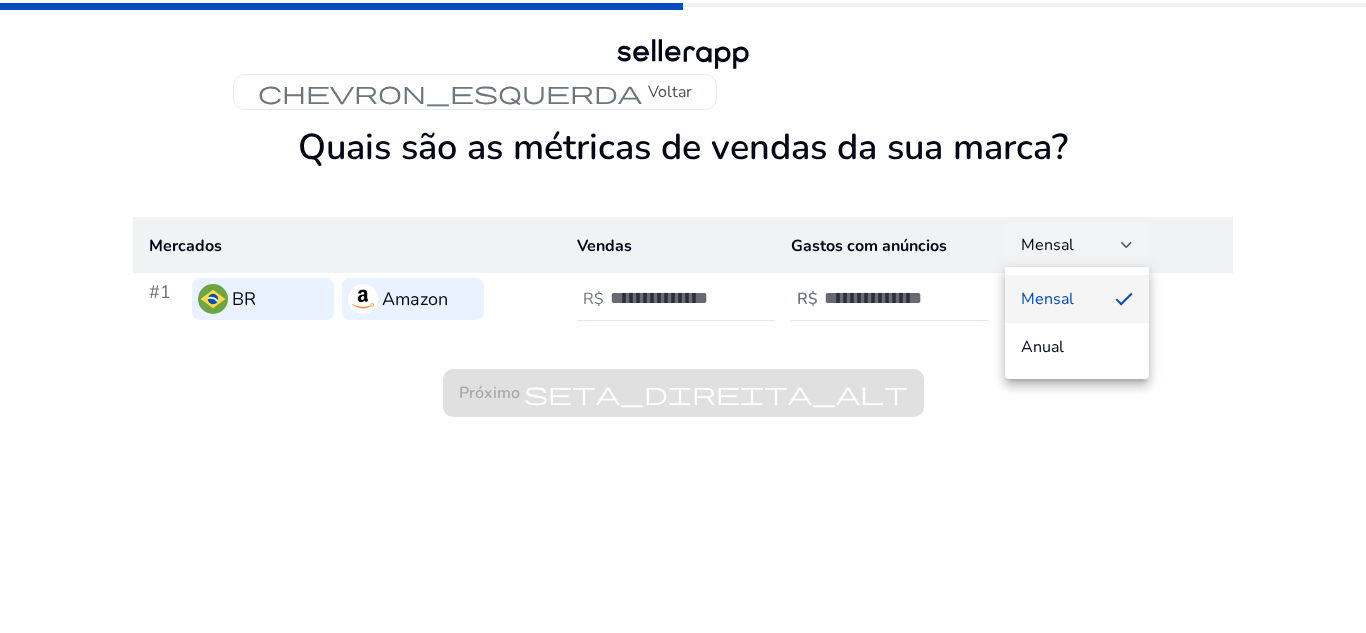 click at bounding box center (683, 316) 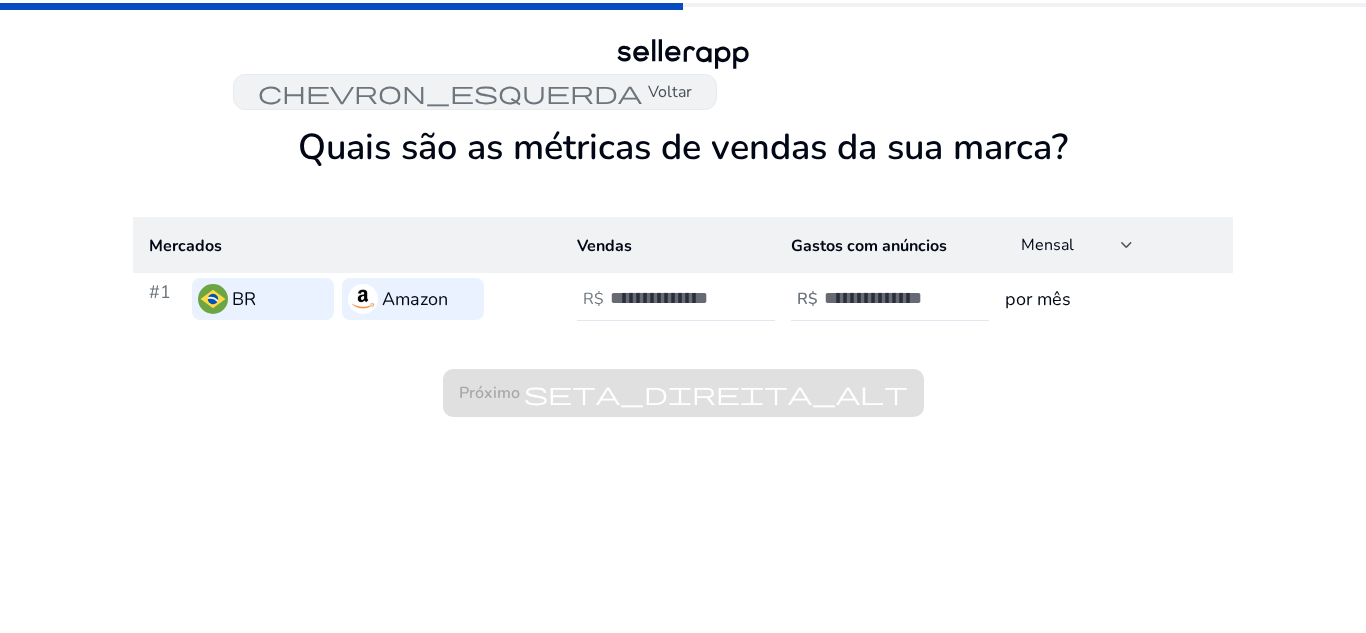 click on "Voltar" 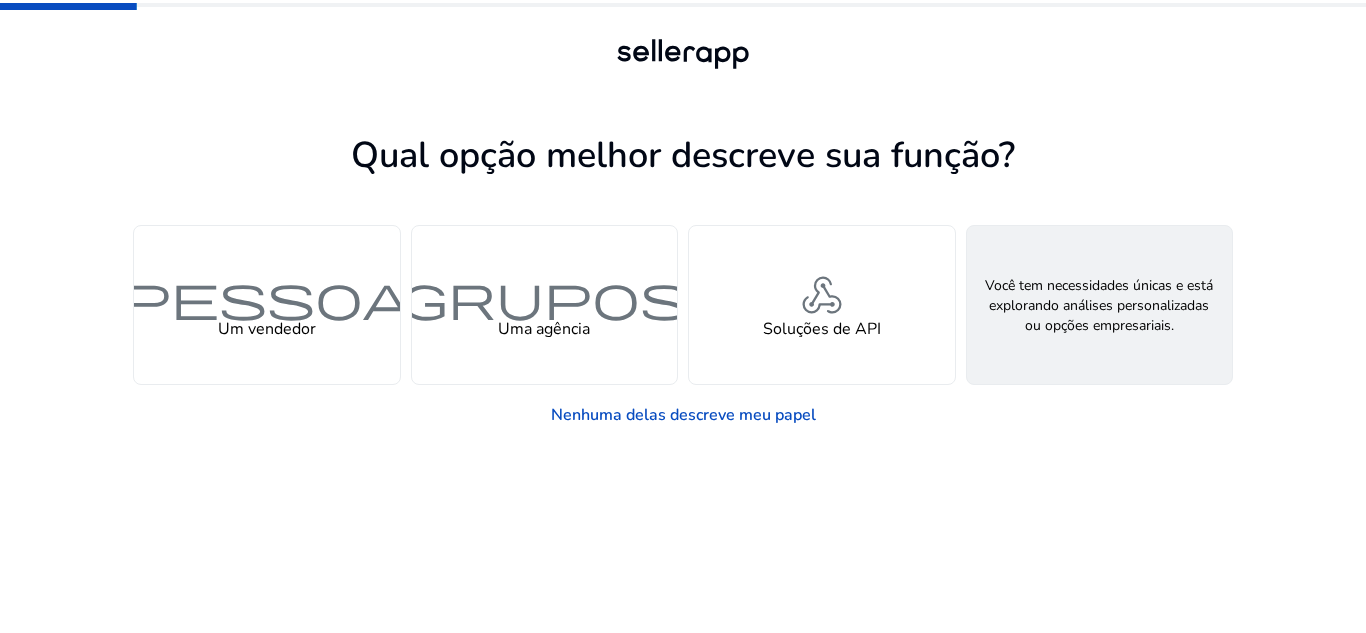 click on "Procurando por Soluções Personalizadas" 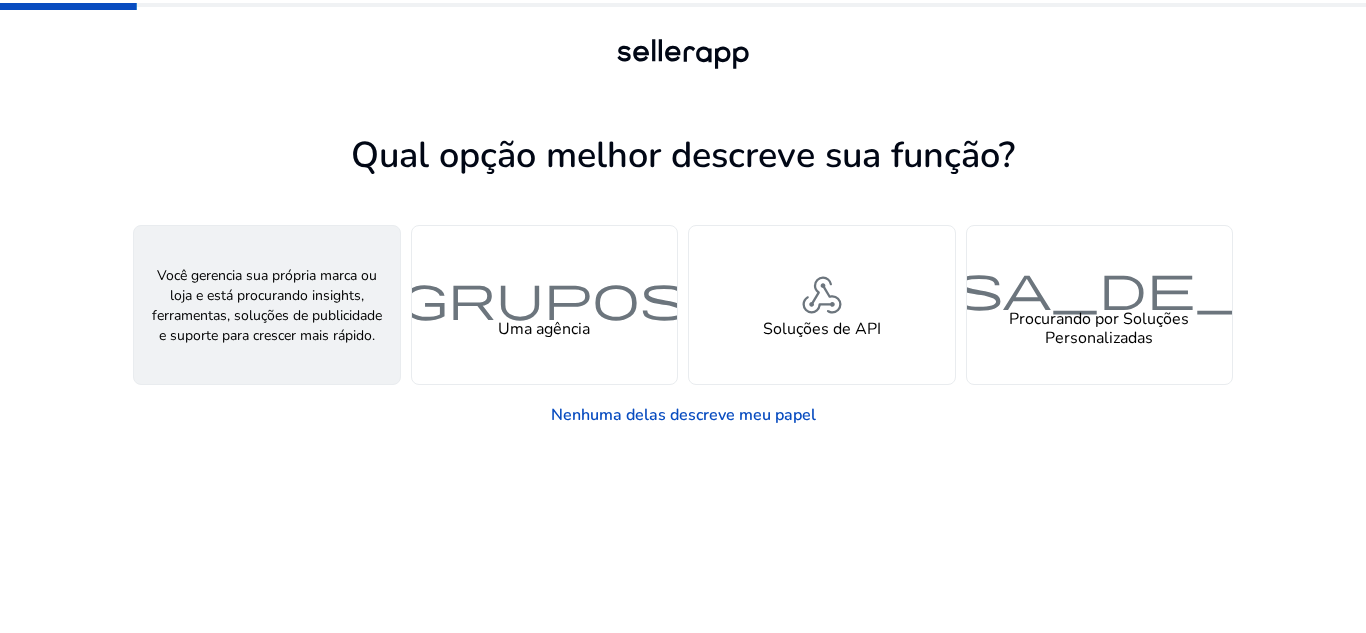 click on "Um vendedor" 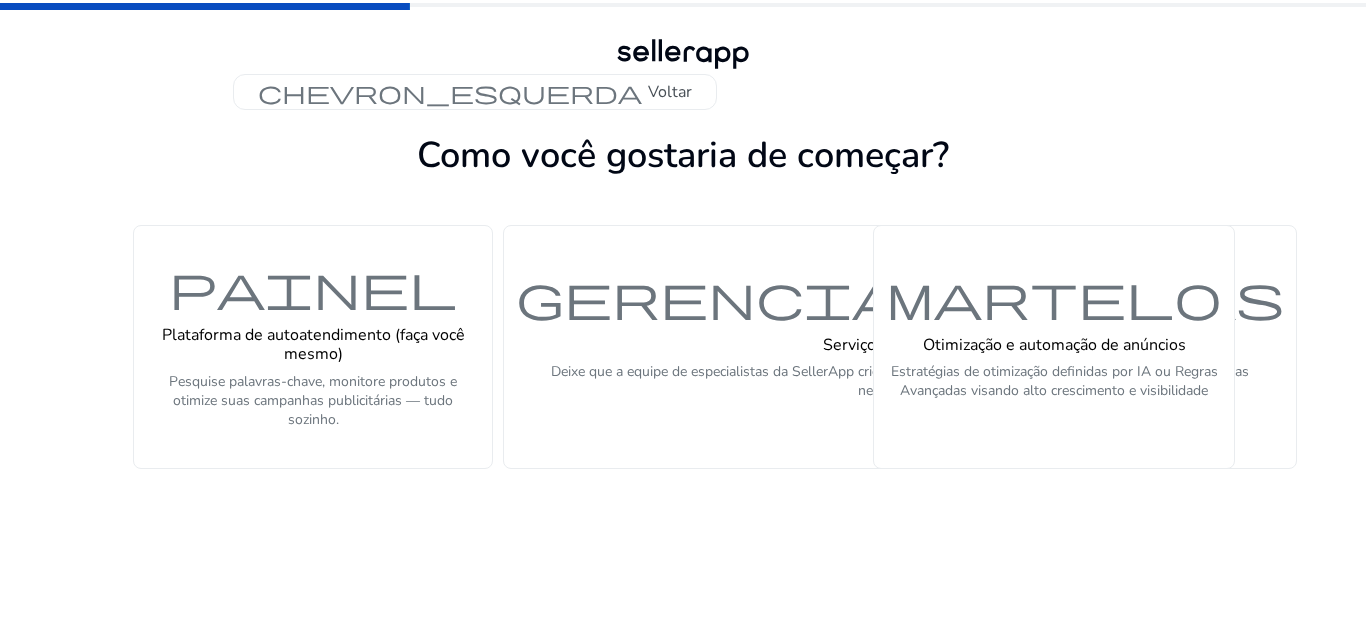 click on "Plataforma de autoatendimento (faça você mesmo)" 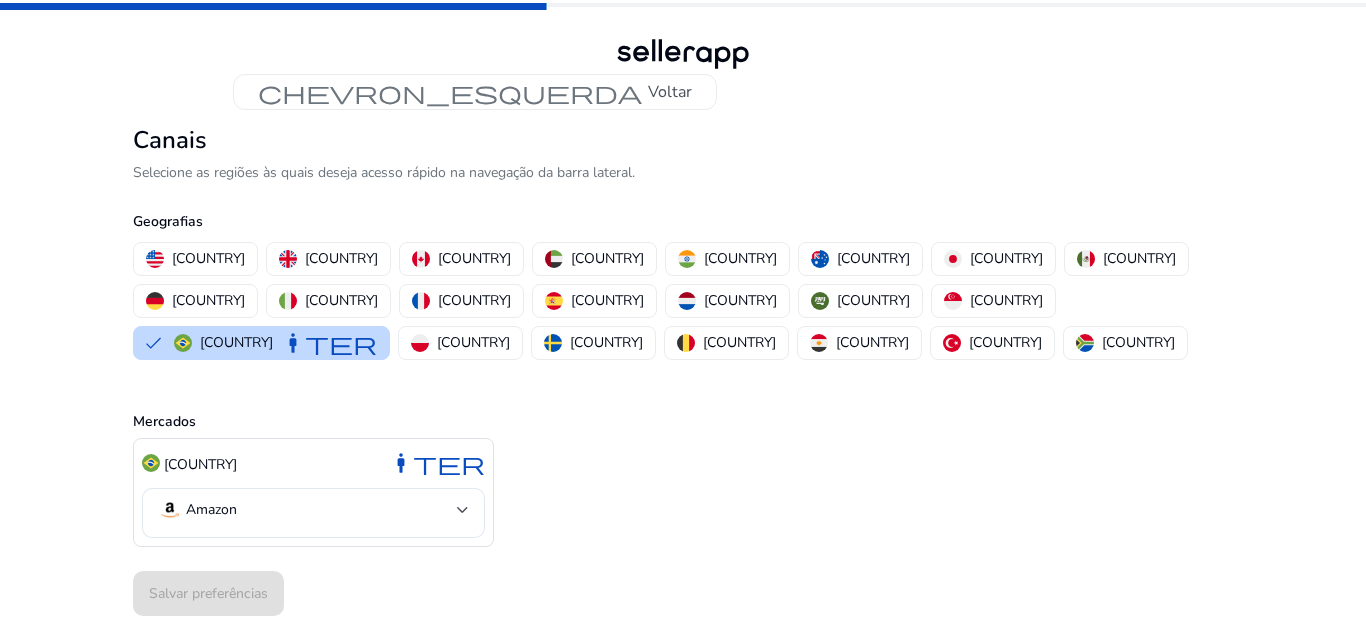 click on "[COUNTRY] manter" 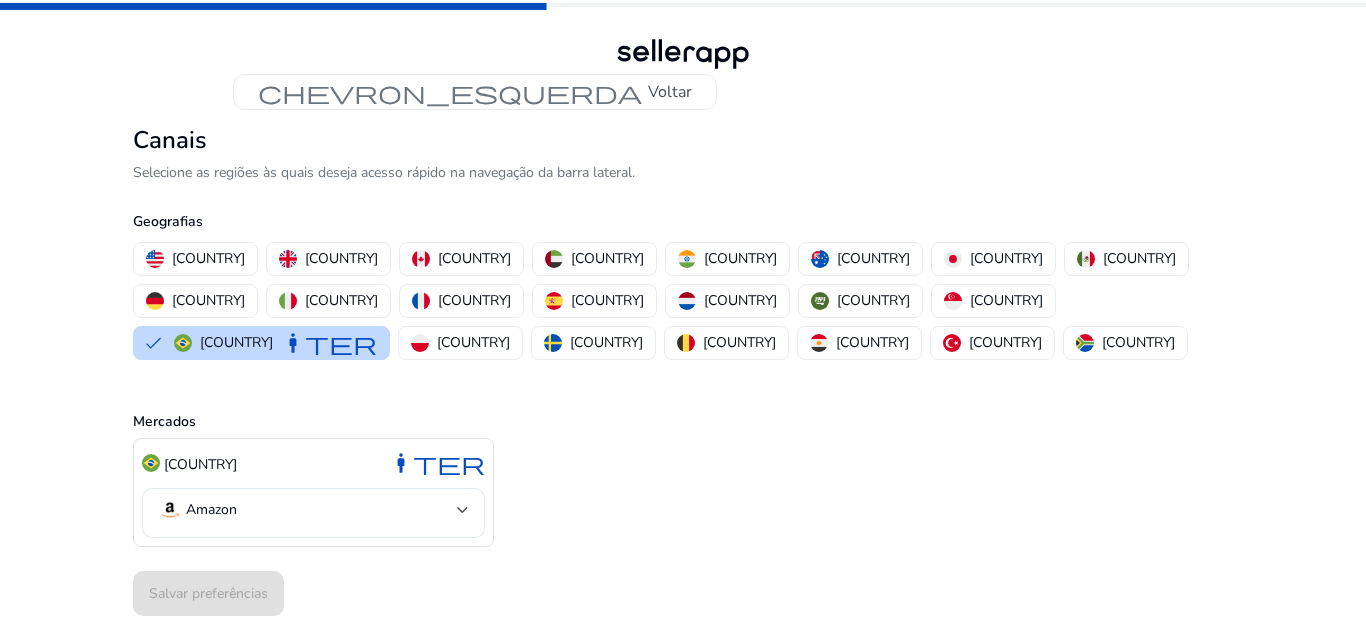 click on "Amazon" 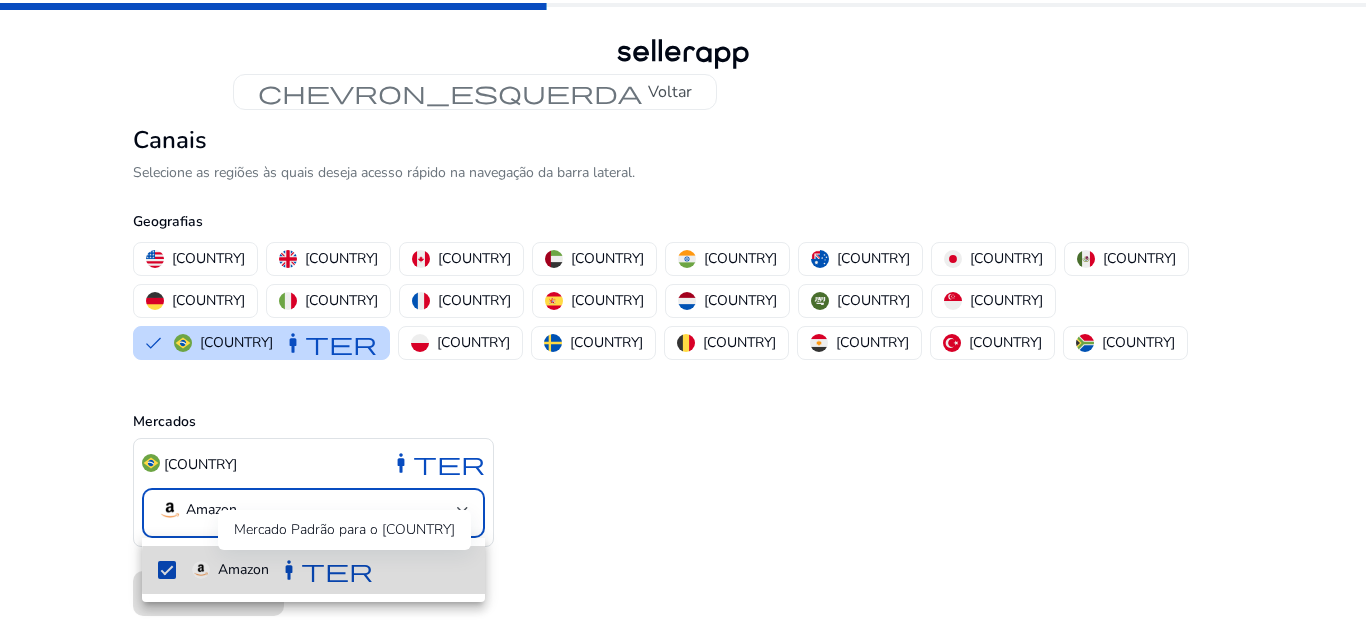 click on "manter" at bounding box center [325, 570] 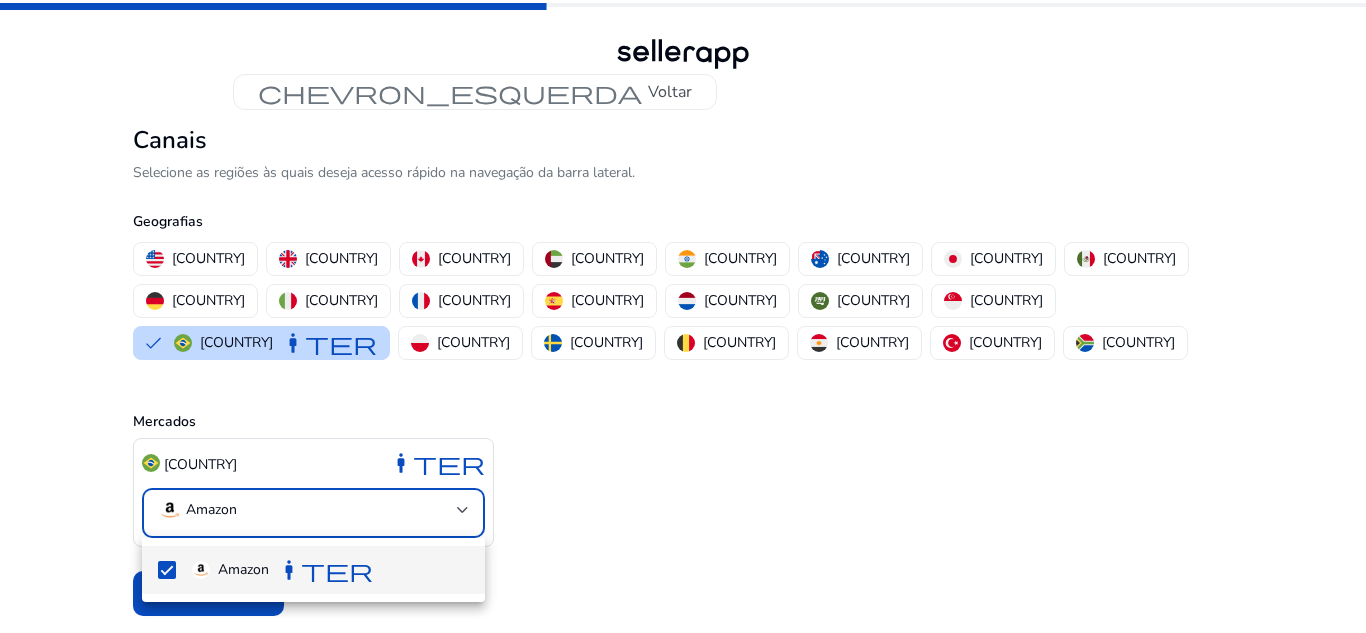 click at bounding box center (683, 316) 